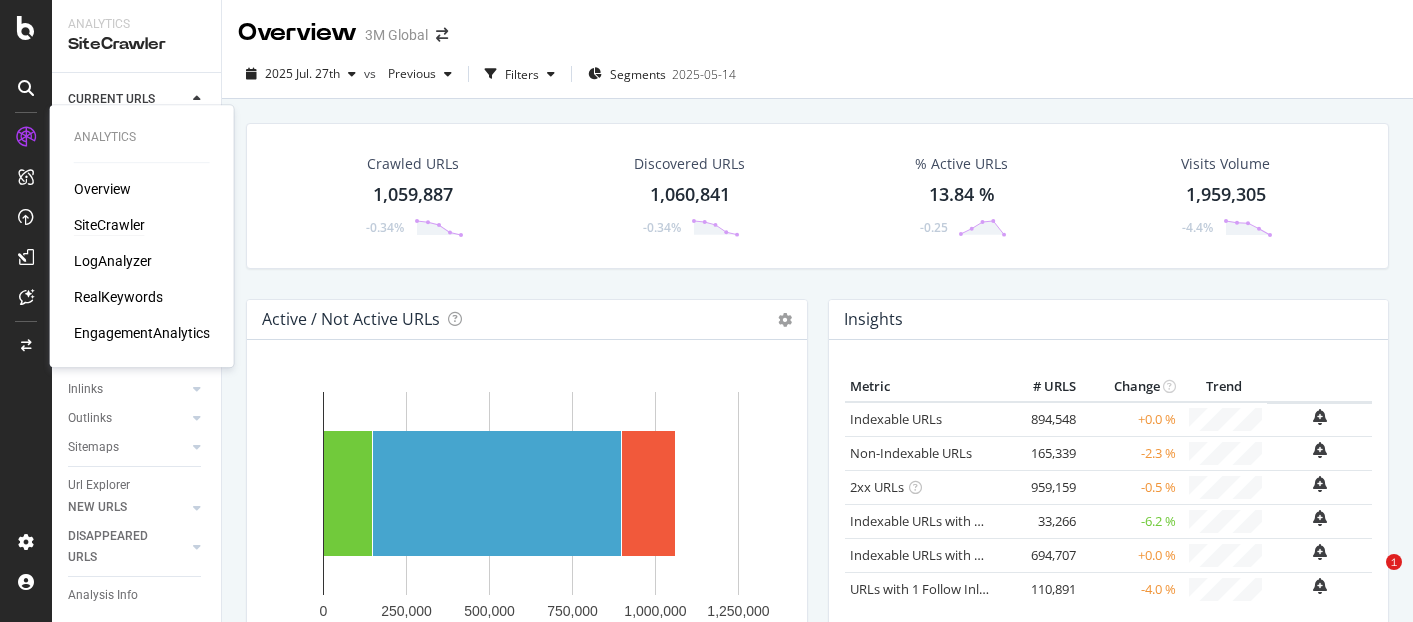click on "LogAnalyzer" at bounding box center [113, 261] 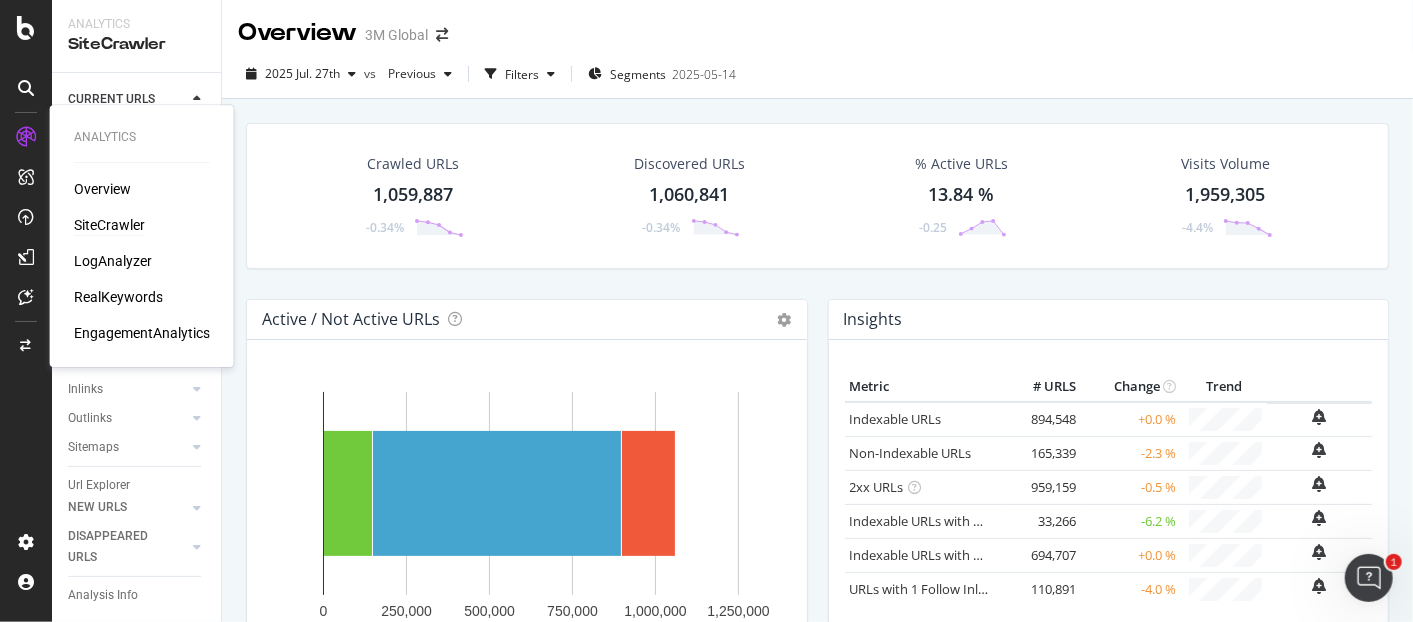 scroll, scrollTop: 0, scrollLeft: 0, axis: both 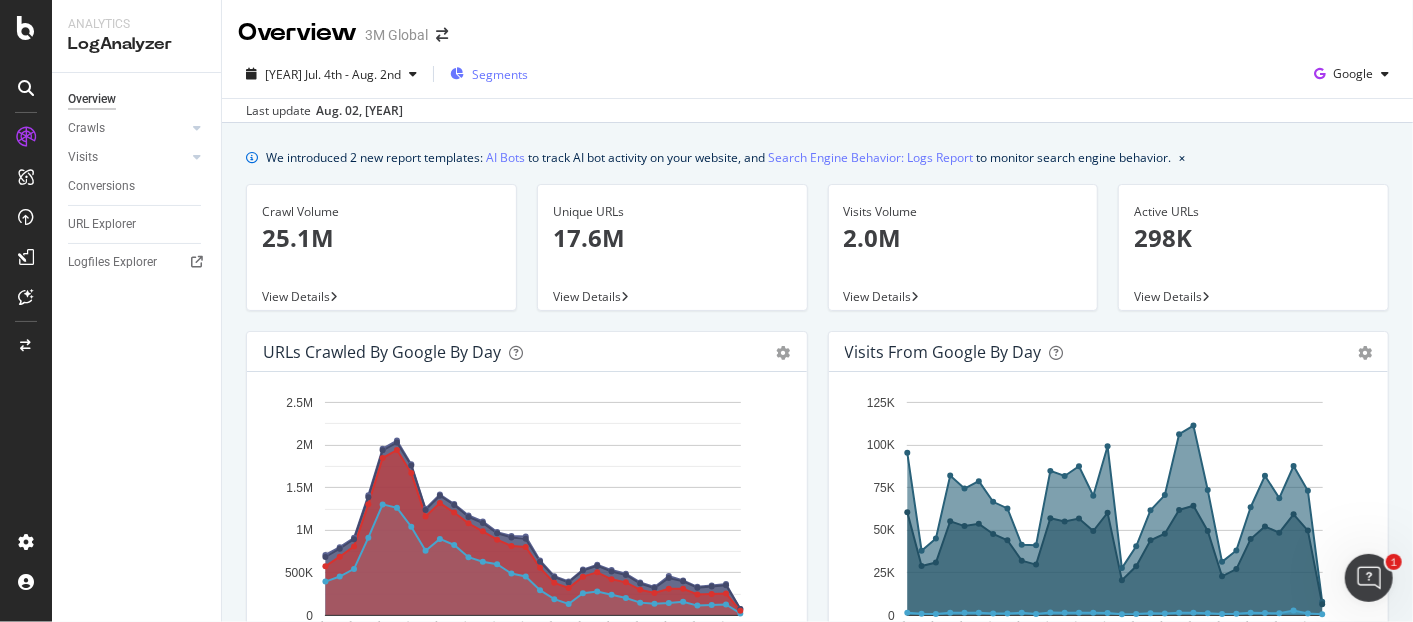 click on "Segments" at bounding box center [500, 74] 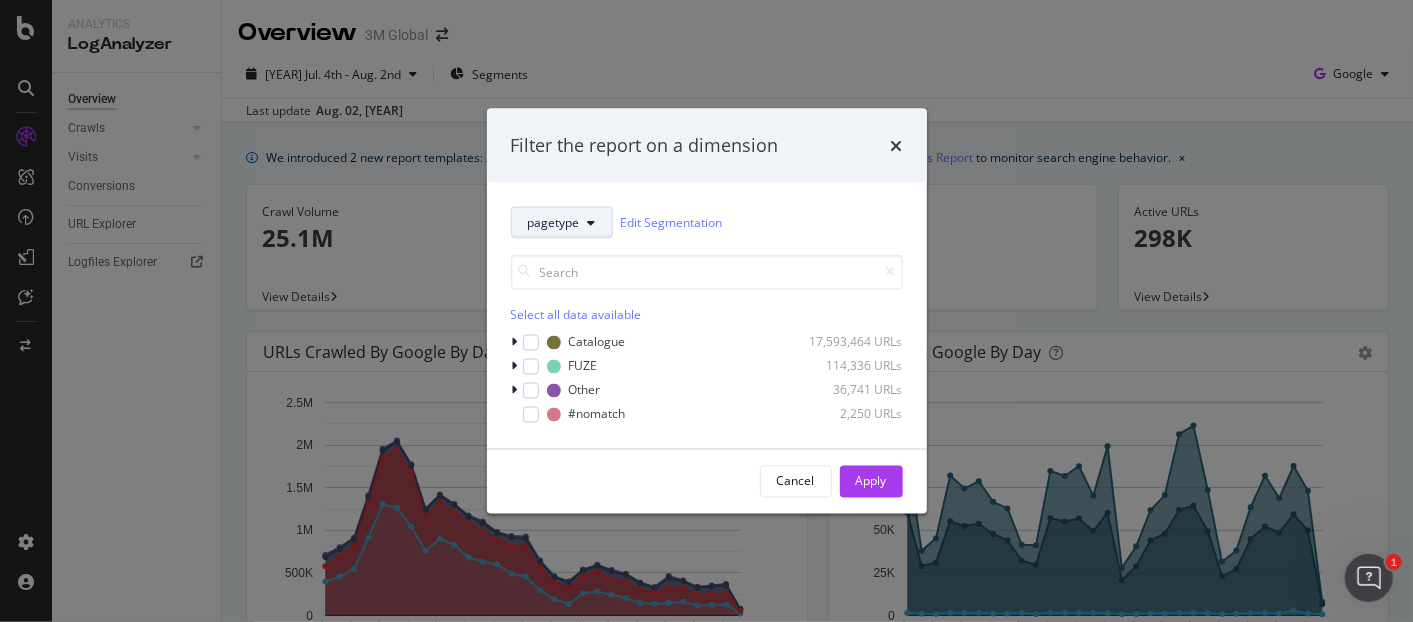click on "pagetype" at bounding box center [554, 222] 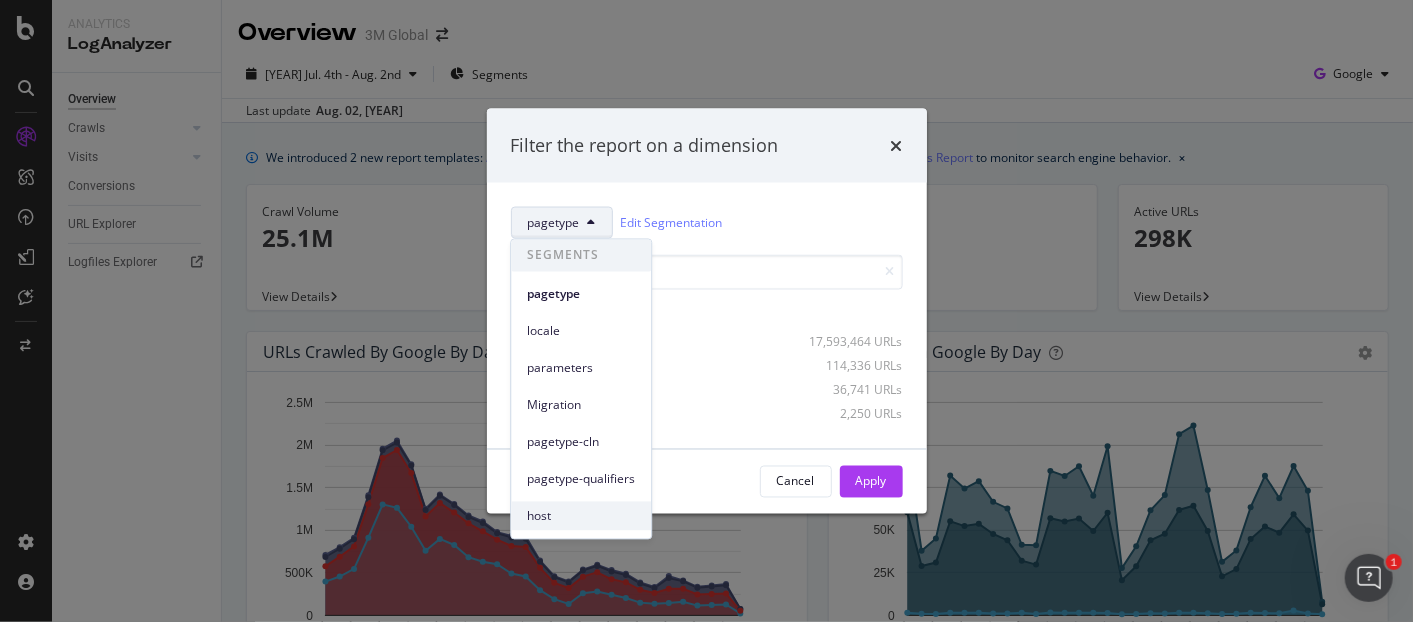 click on "host" at bounding box center [581, 516] 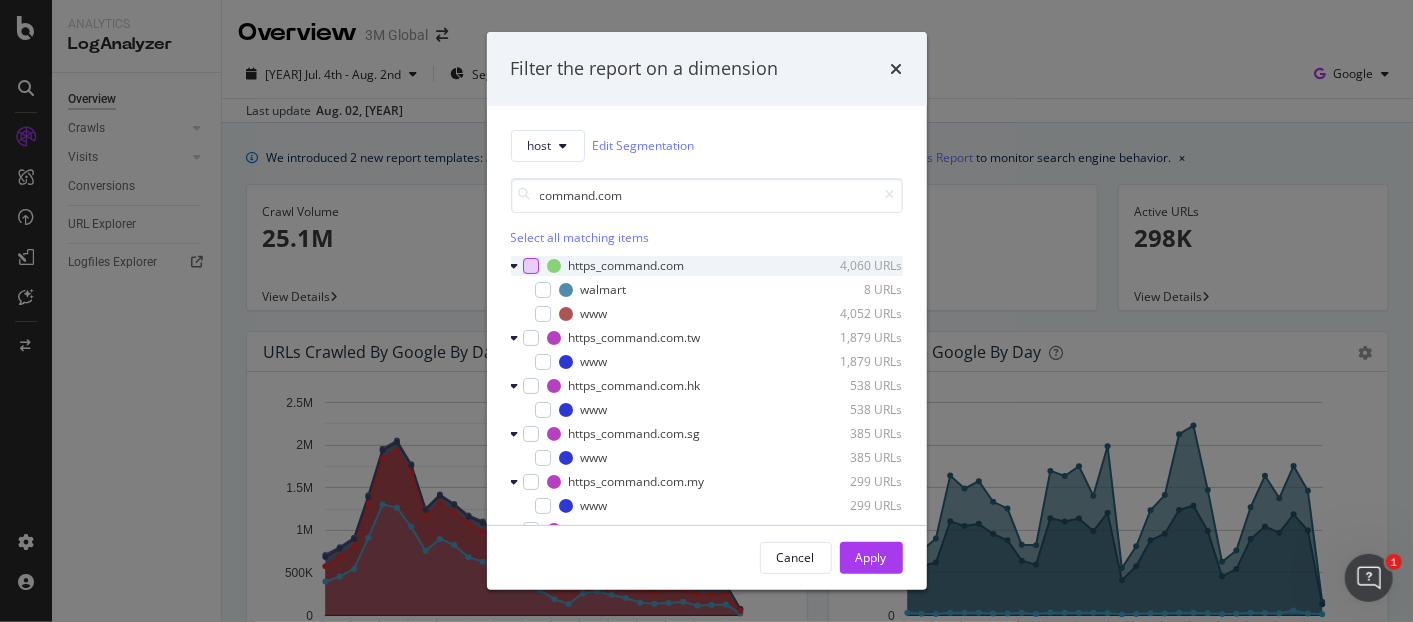type on "command.com" 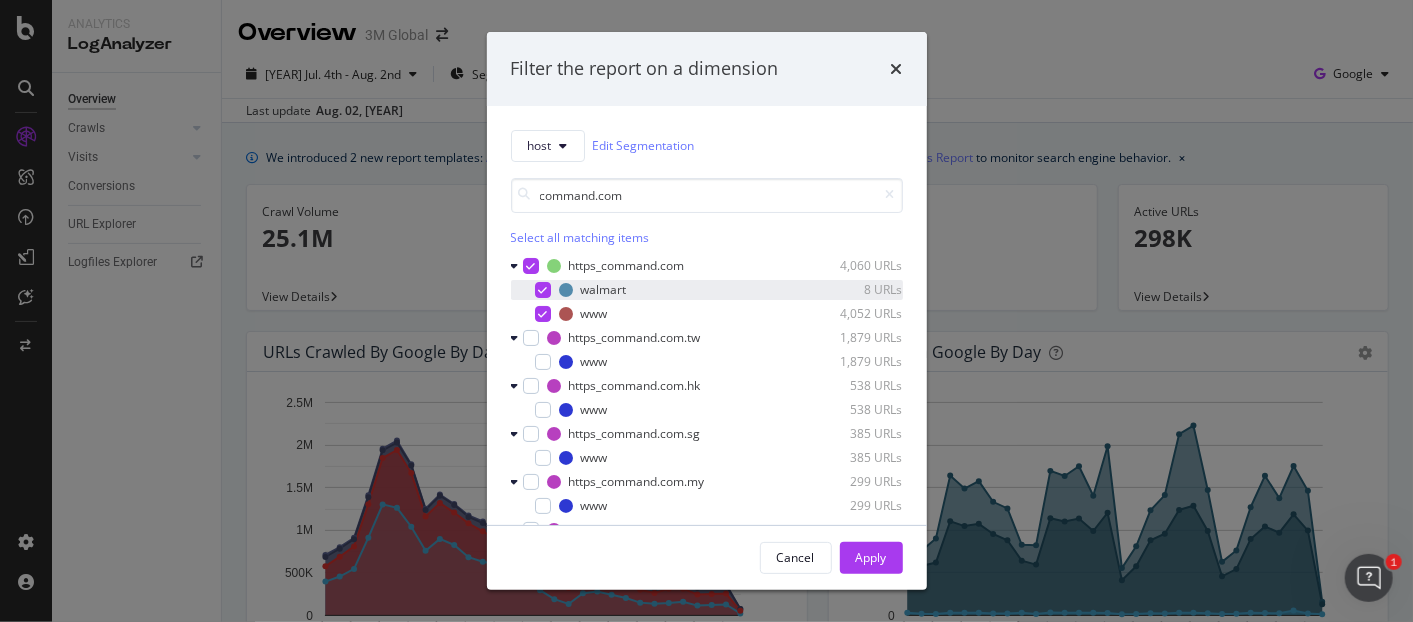 click at bounding box center [542, 290] 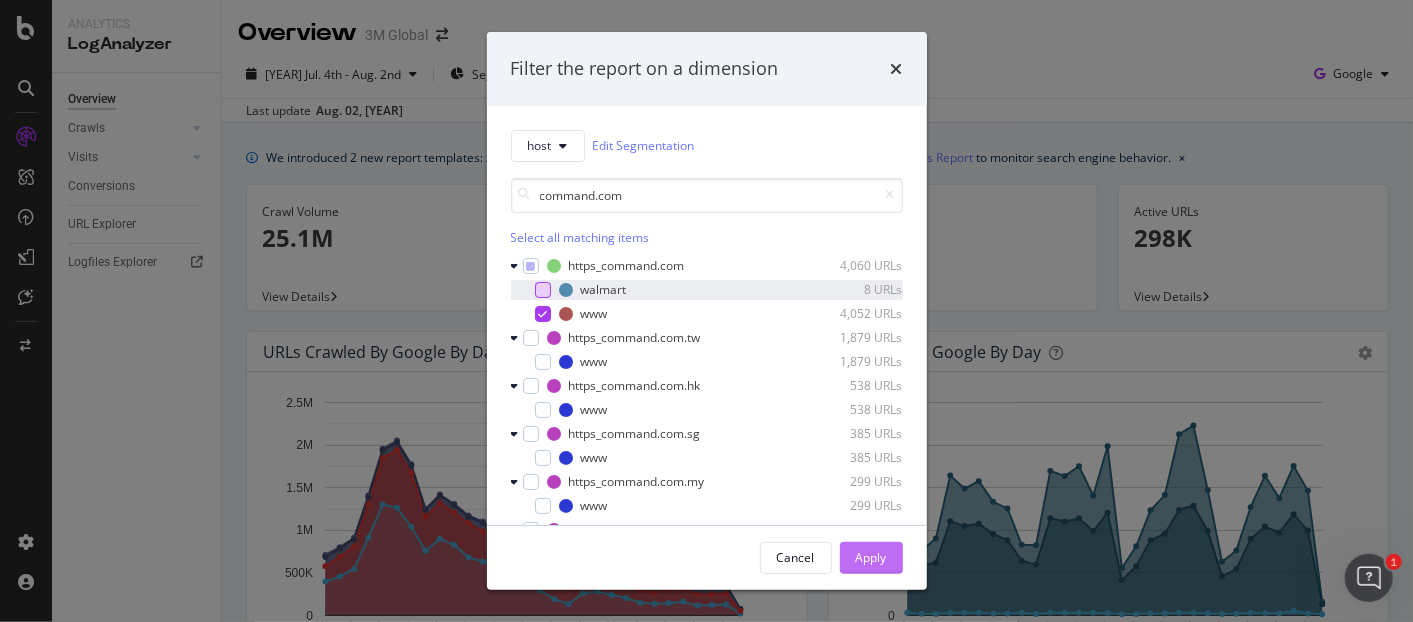 click on "Apply" at bounding box center (871, 558) 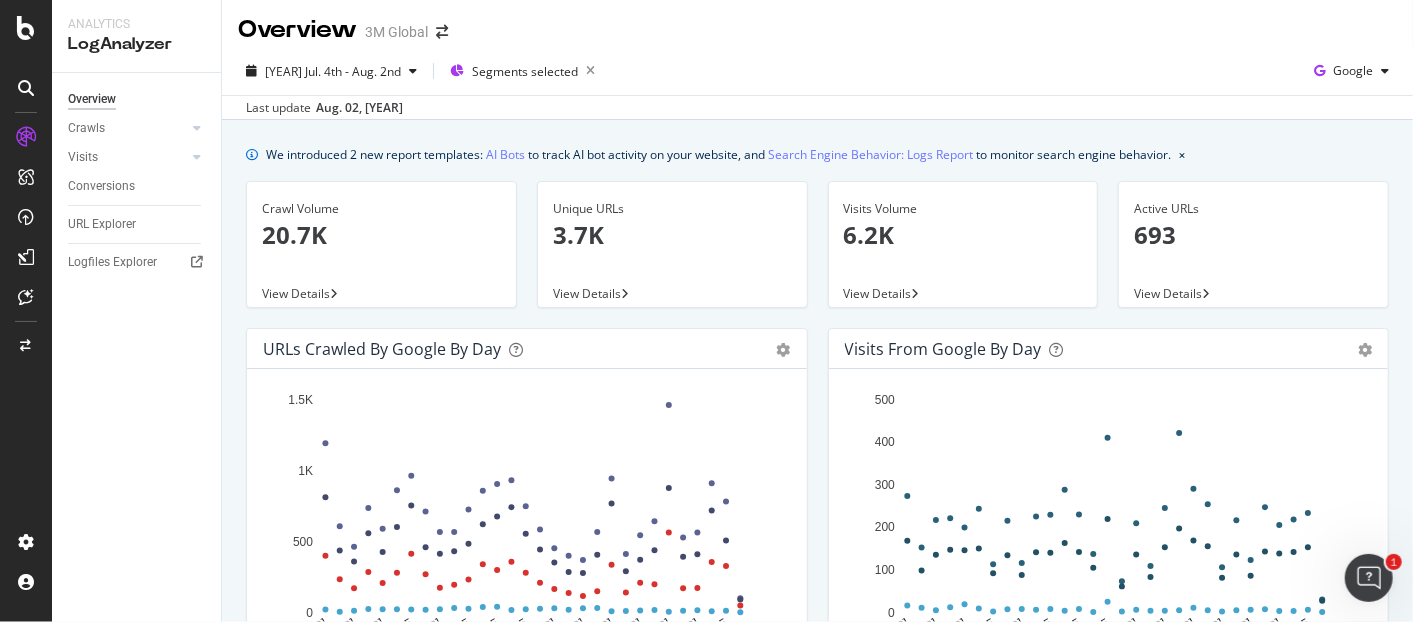 scroll, scrollTop: 0, scrollLeft: 0, axis: both 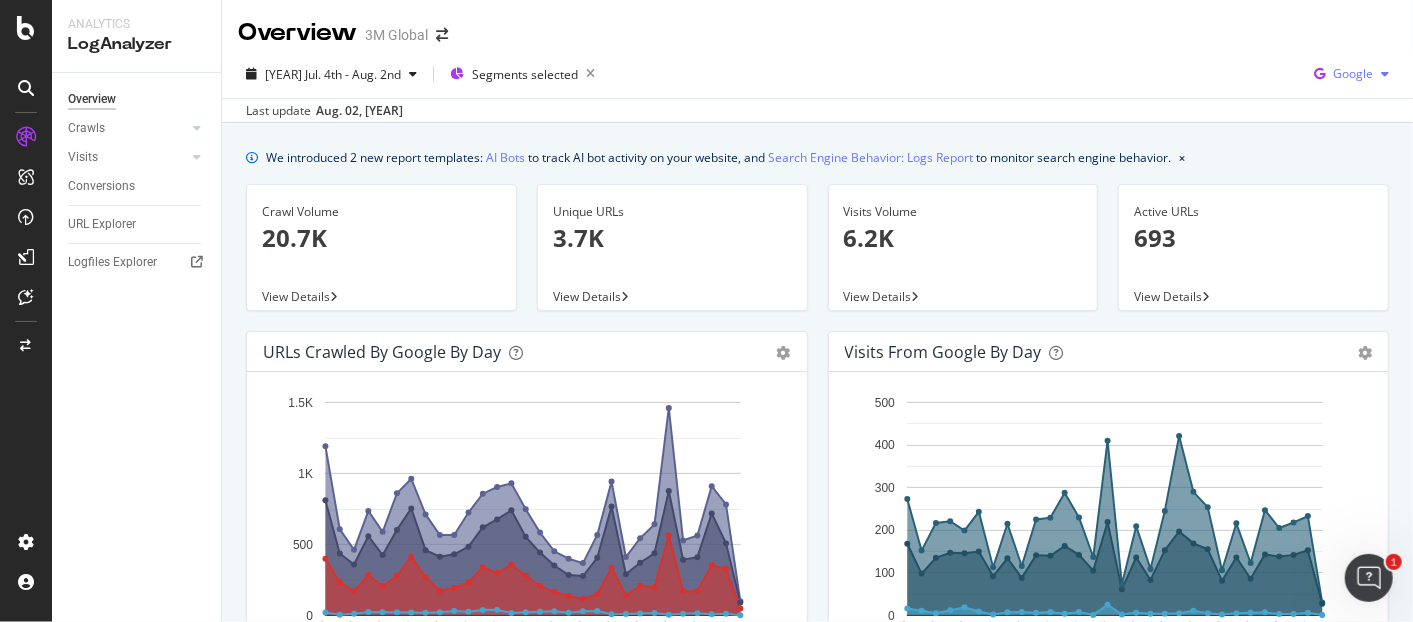 click on "Google" at bounding box center (1351, 74) 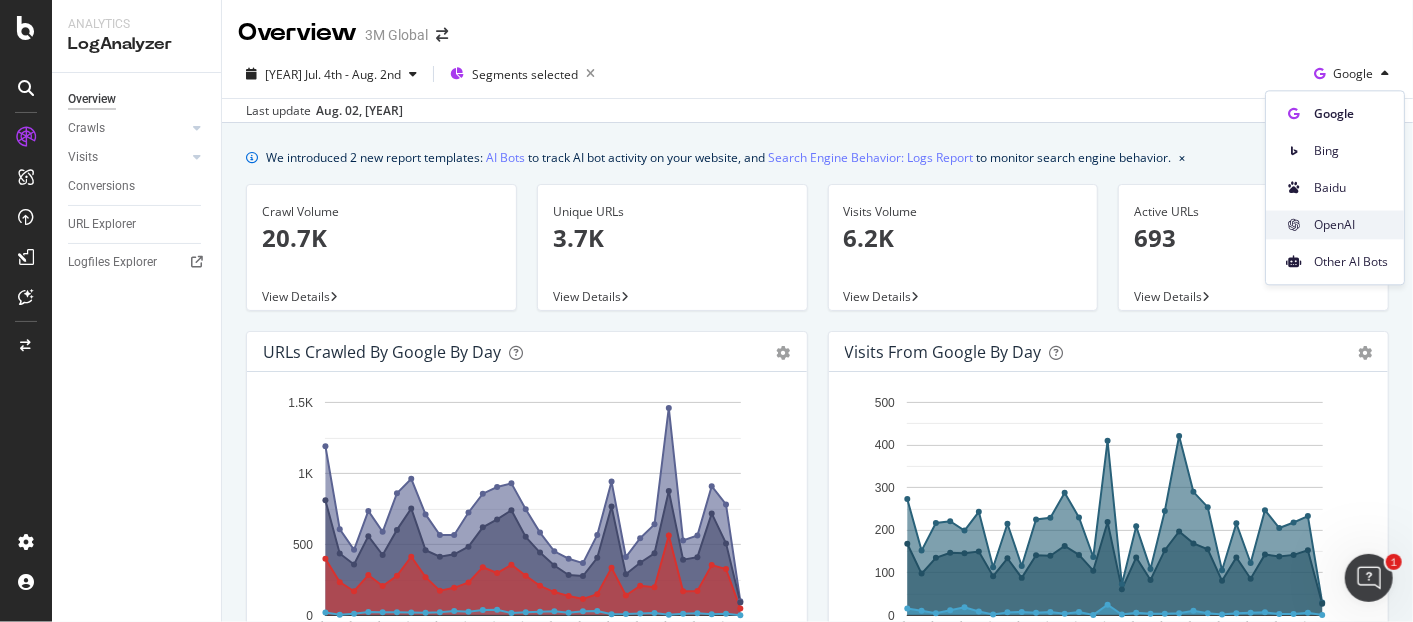 click on "OpenAI" at bounding box center [1351, 225] 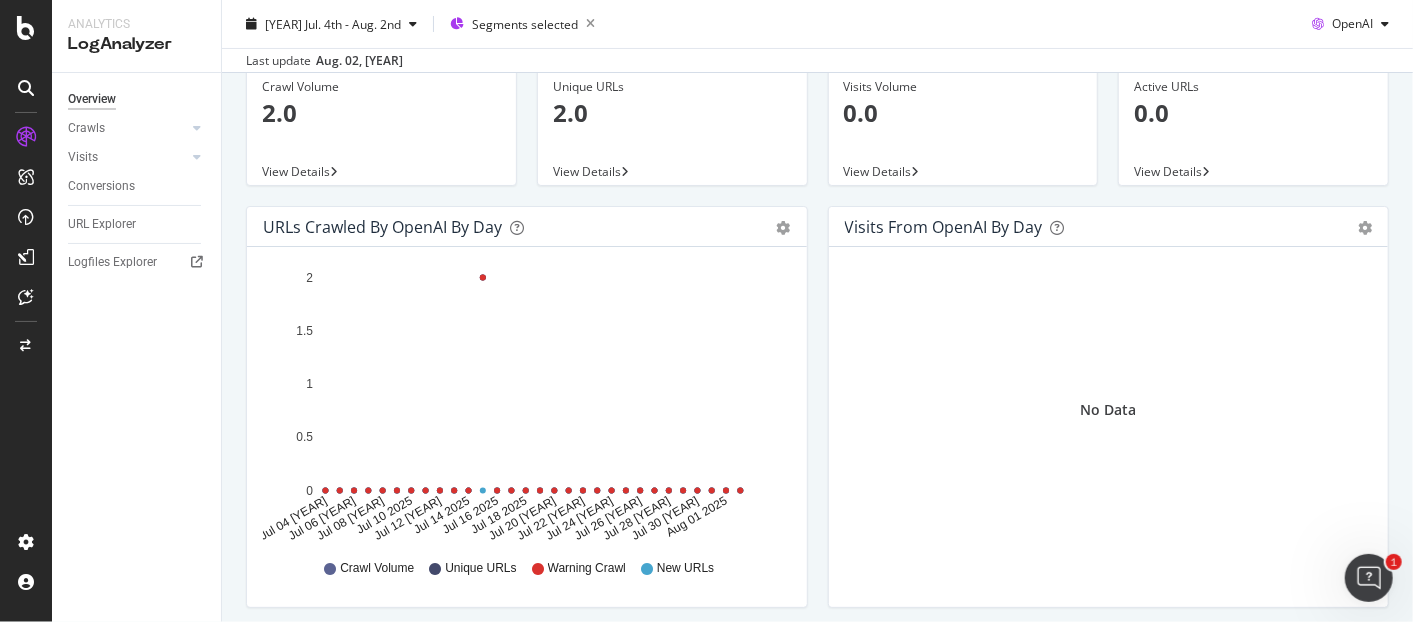 scroll, scrollTop: 113, scrollLeft: 0, axis: vertical 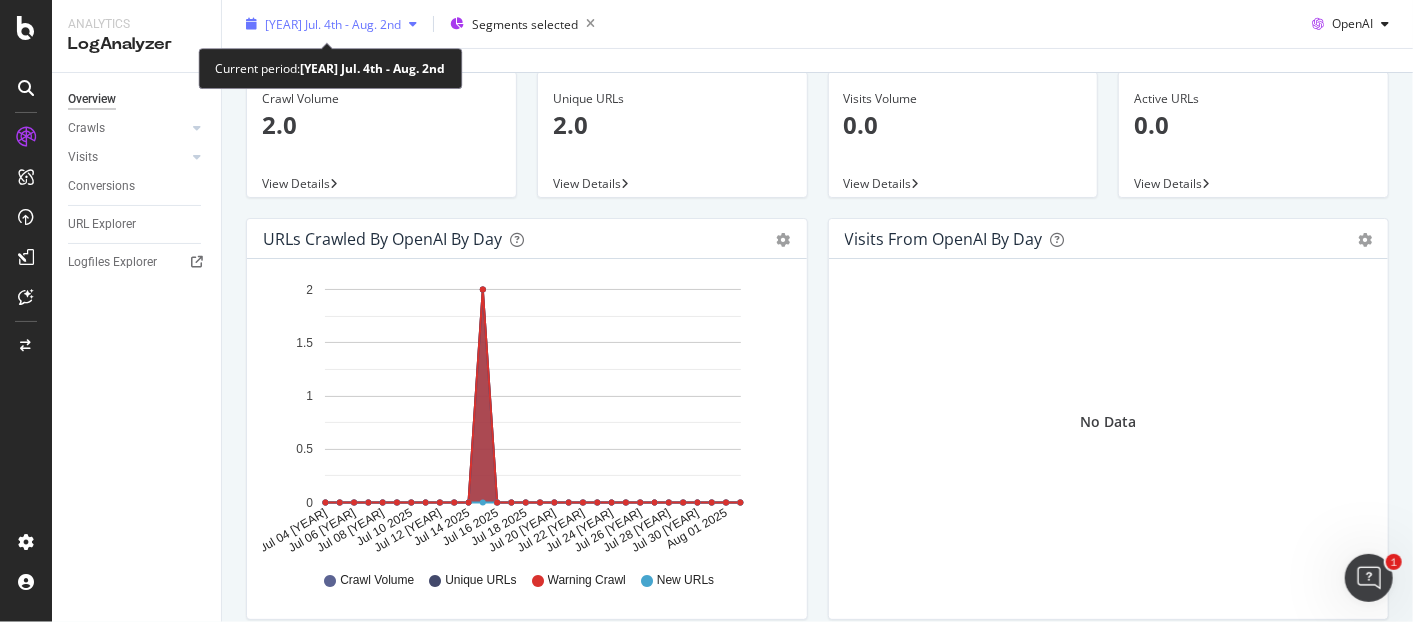 click at bounding box center [413, 24] 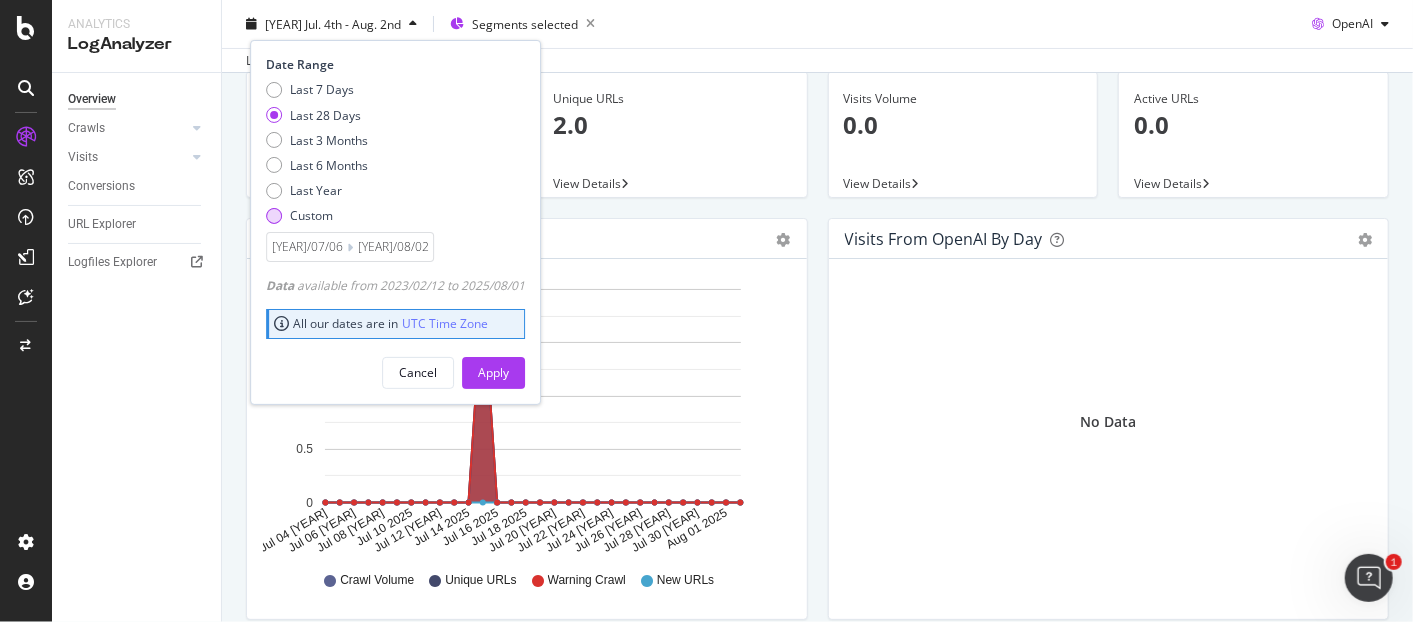 click on "Custom" at bounding box center (311, 215) 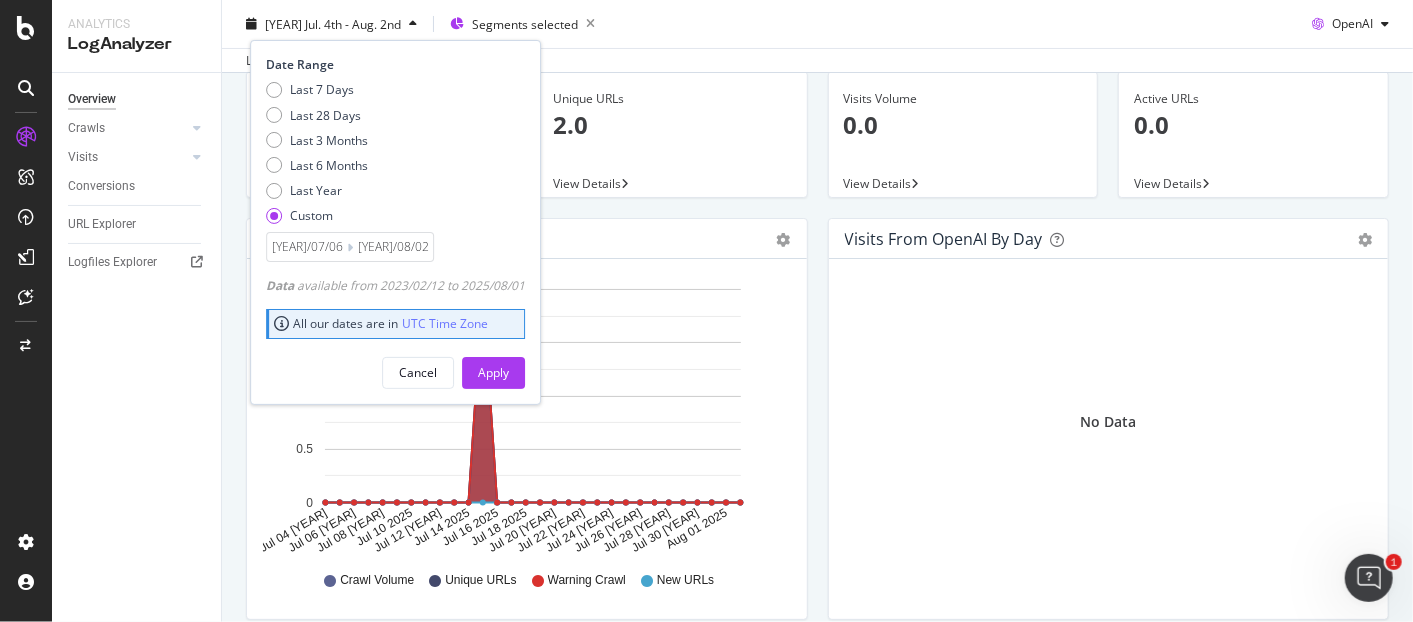 click on "[YEAR]/08/02" at bounding box center (393, 247) 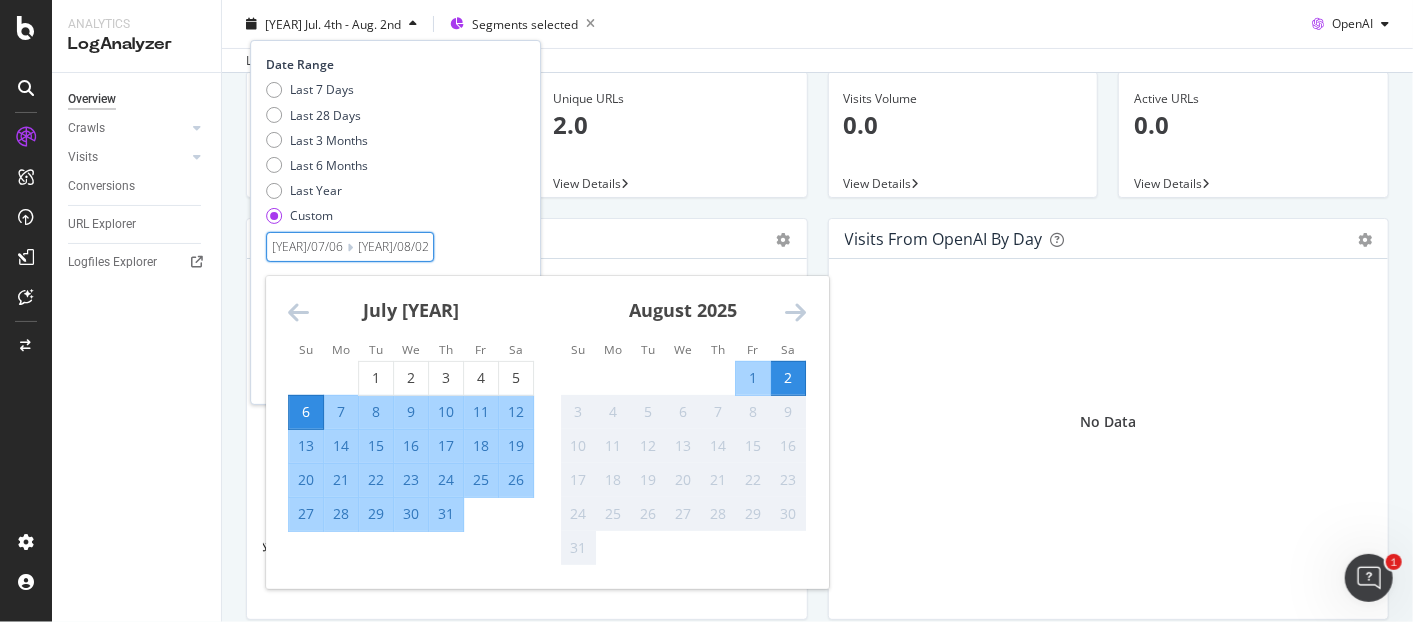 click at bounding box center (298, 312) 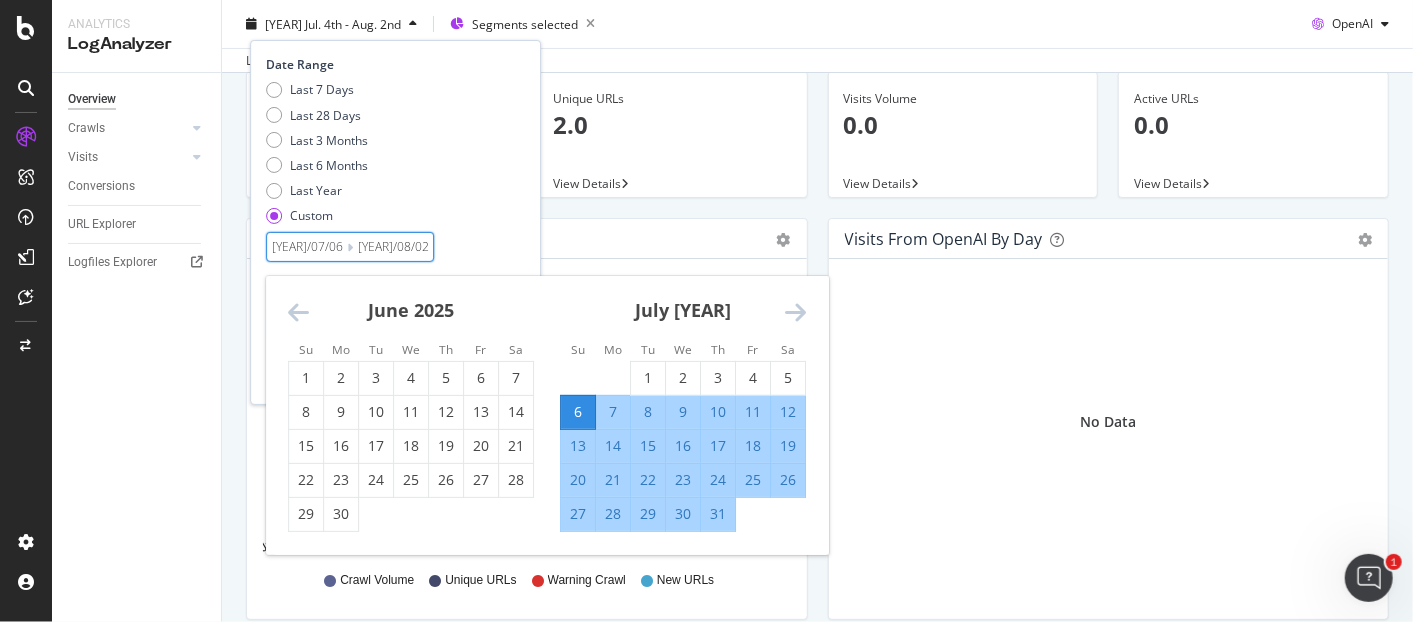 click at bounding box center [298, 312] 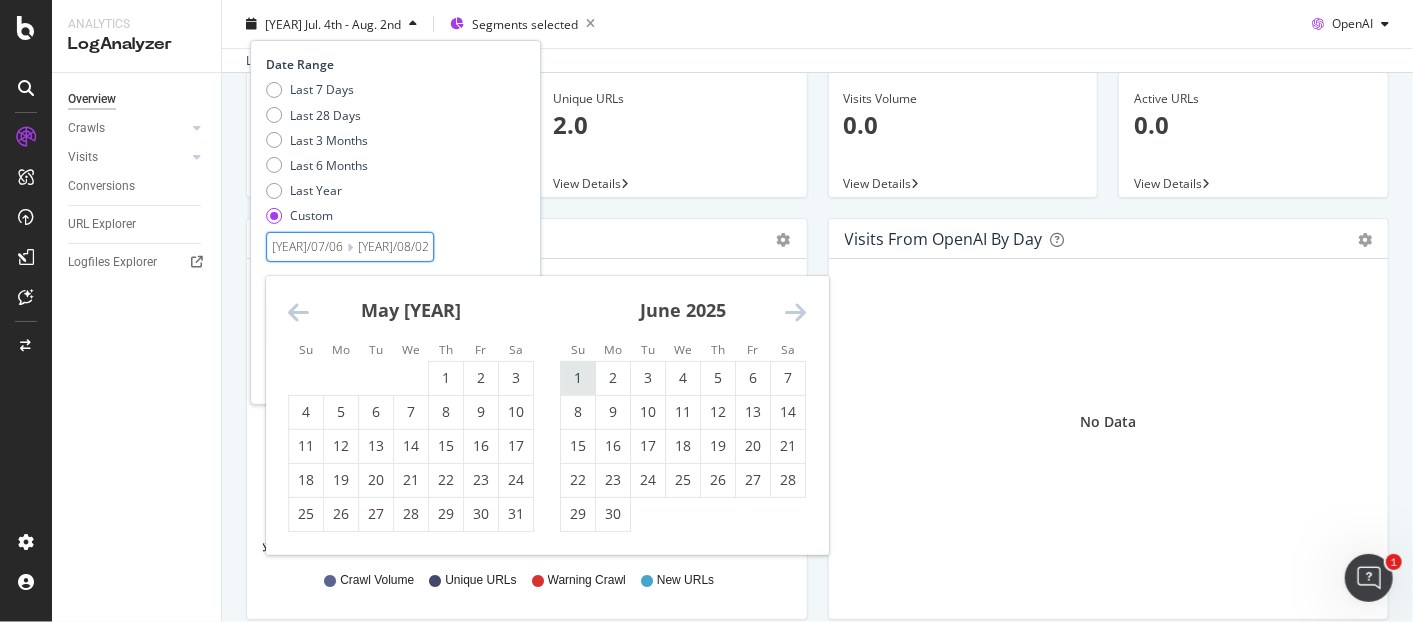 click on "1" at bounding box center (578, 378) 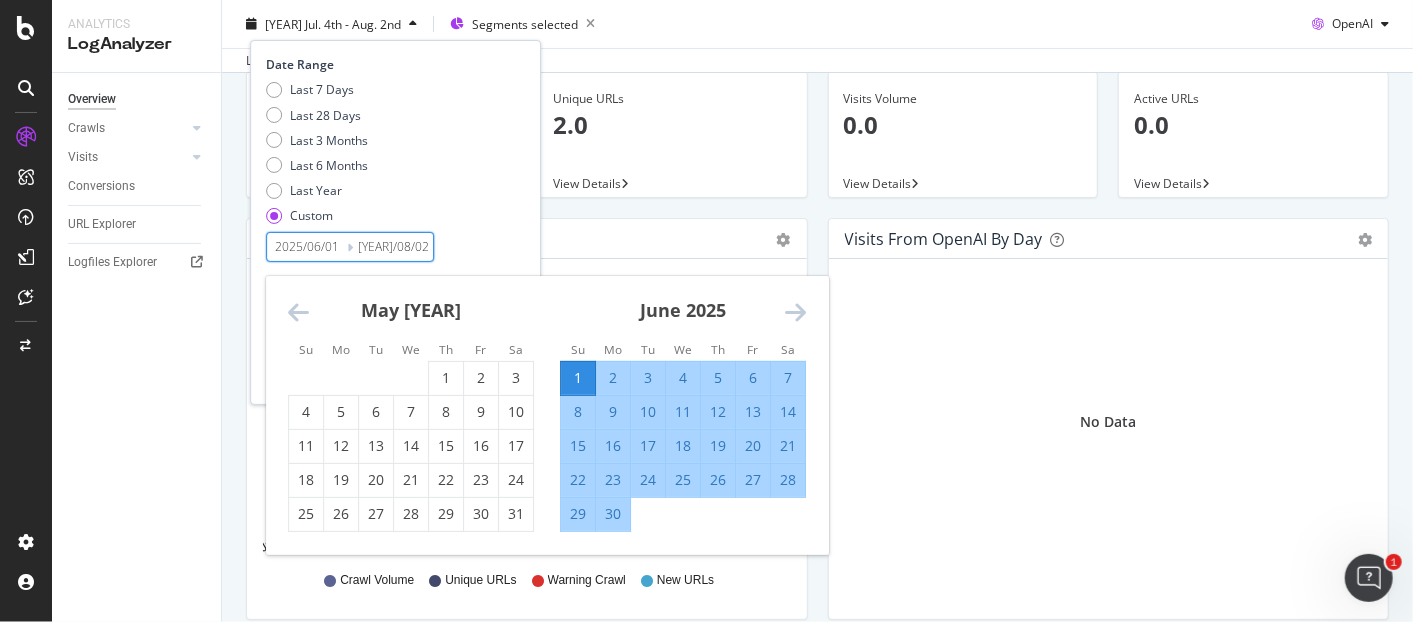 click at bounding box center (795, 312) 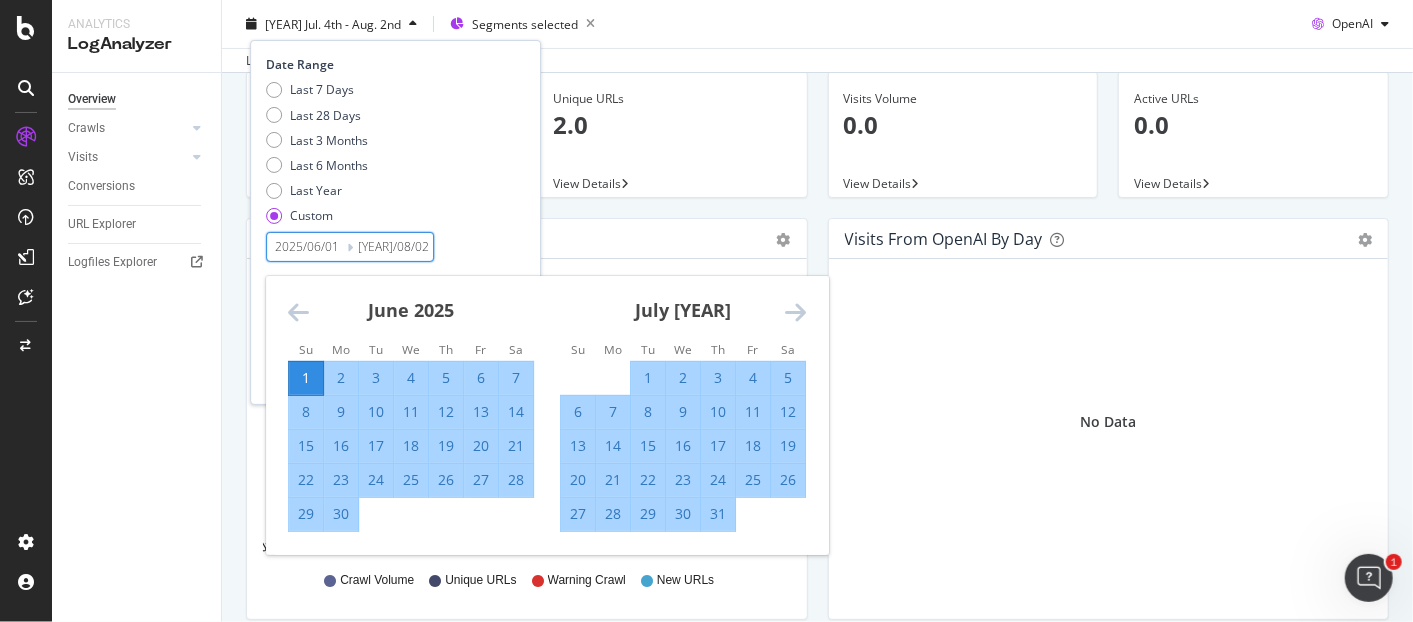 click at bounding box center [795, 312] 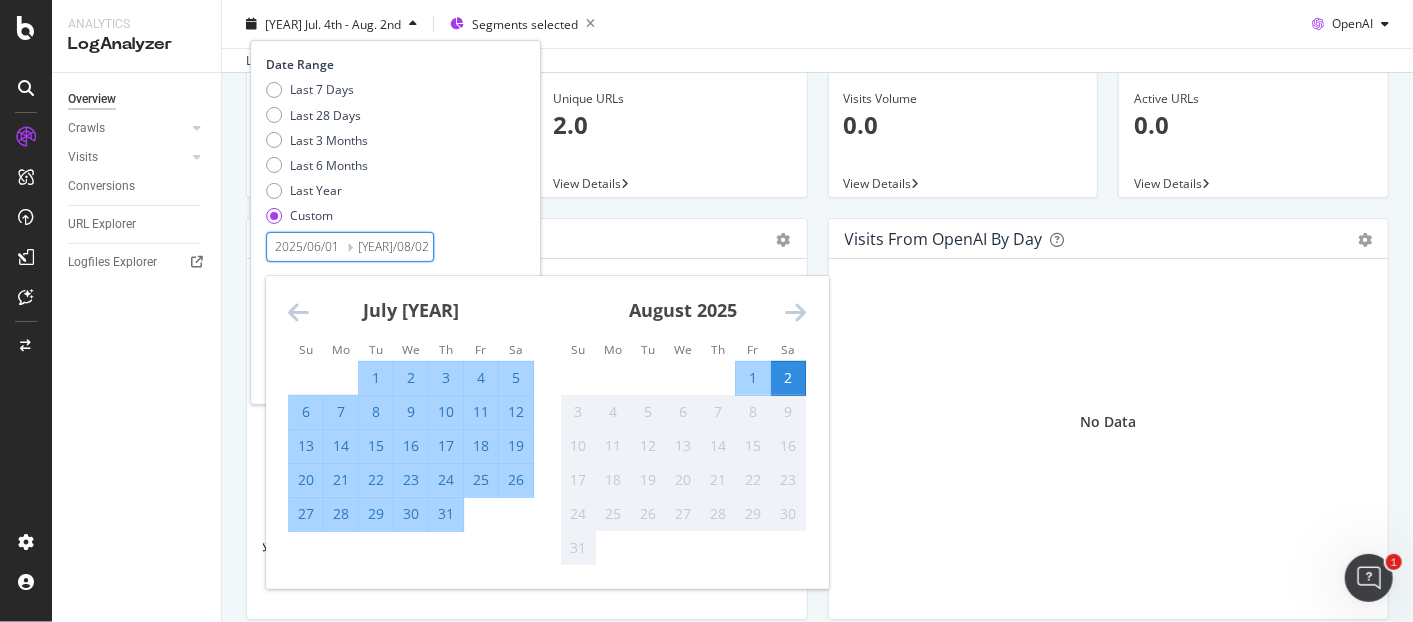 click on "2" at bounding box center (788, 378) 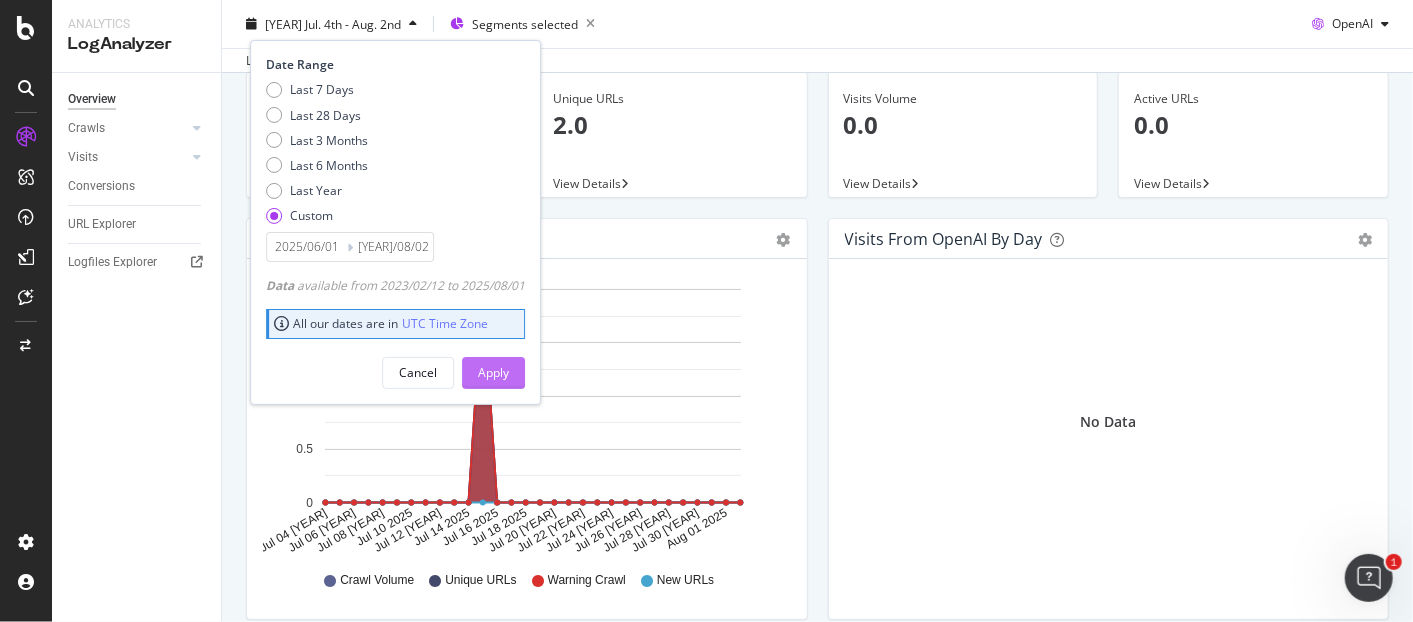 click on "Apply" at bounding box center [493, 372] 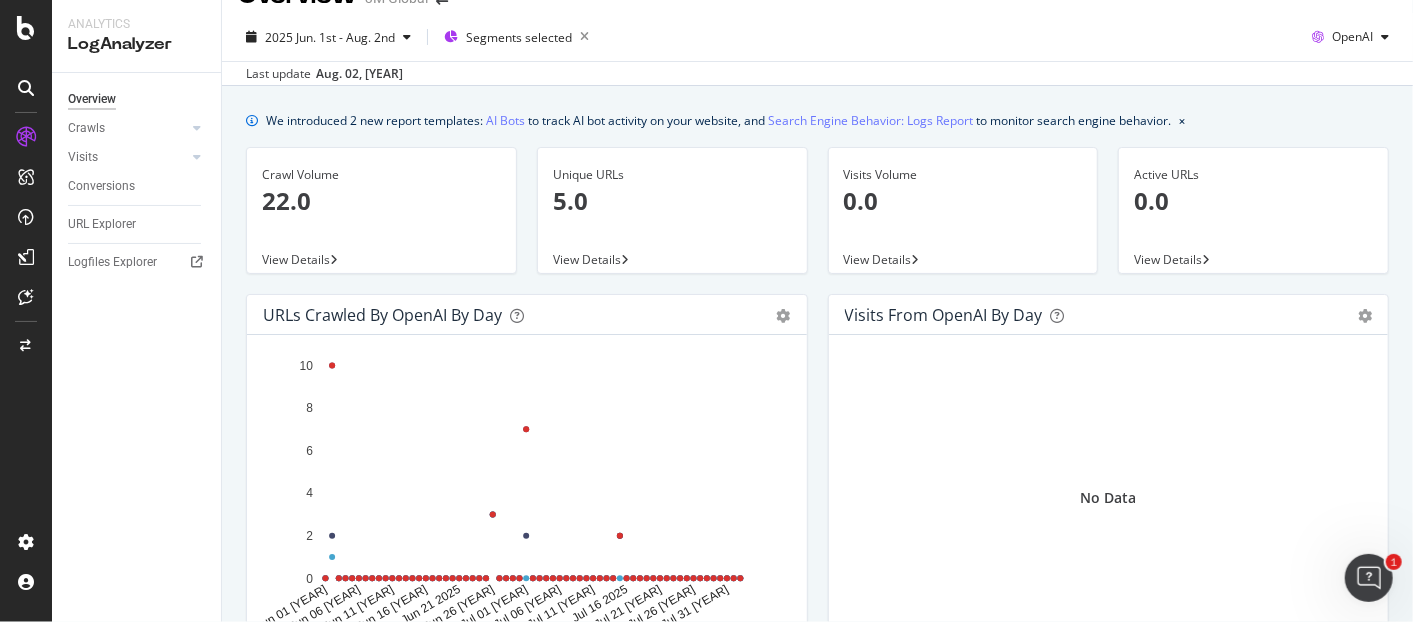 scroll, scrollTop: 36, scrollLeft: 0, axis: vertical 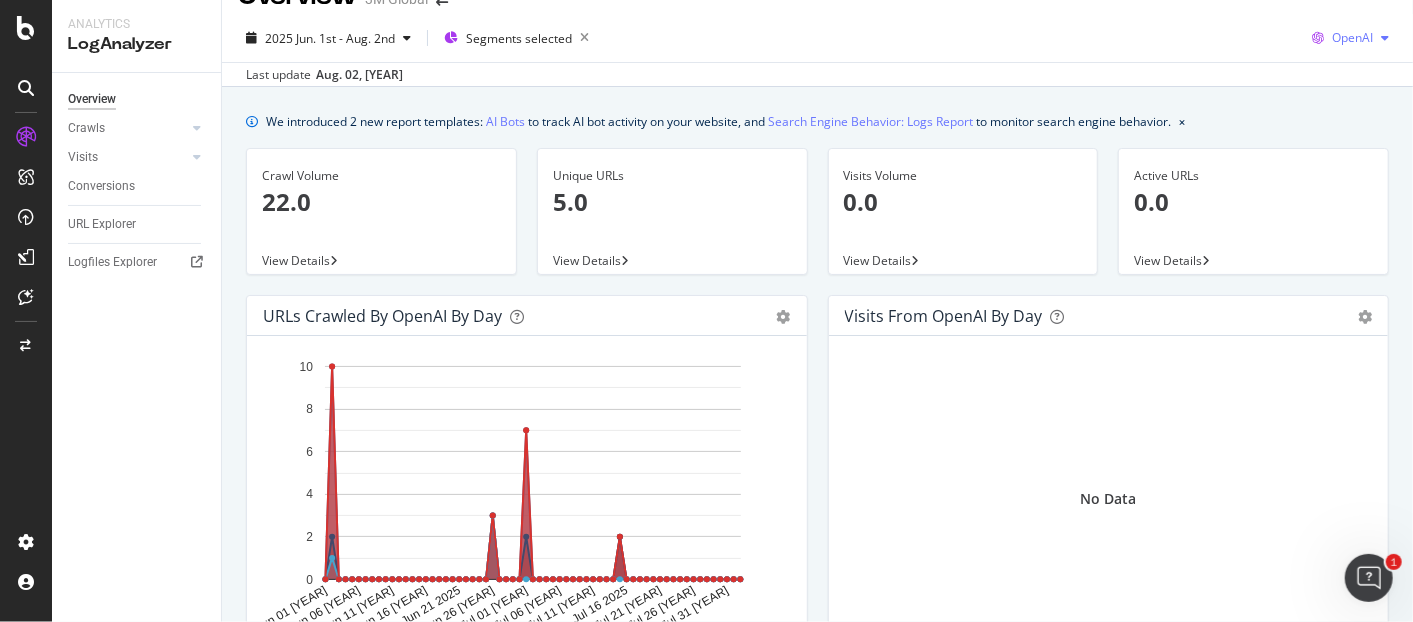 click on "OpenAI" at bounding box center (1350, 38) 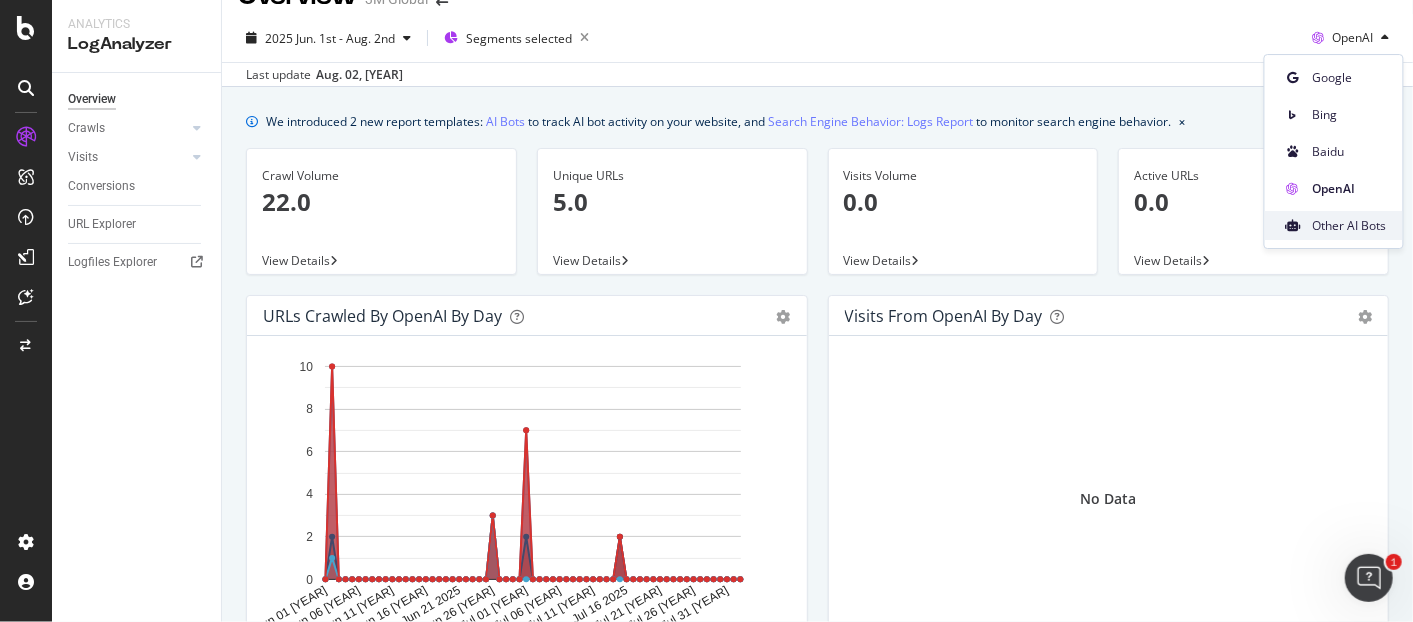 click on "Other AI Bots" at bounding box center [1334, 225] 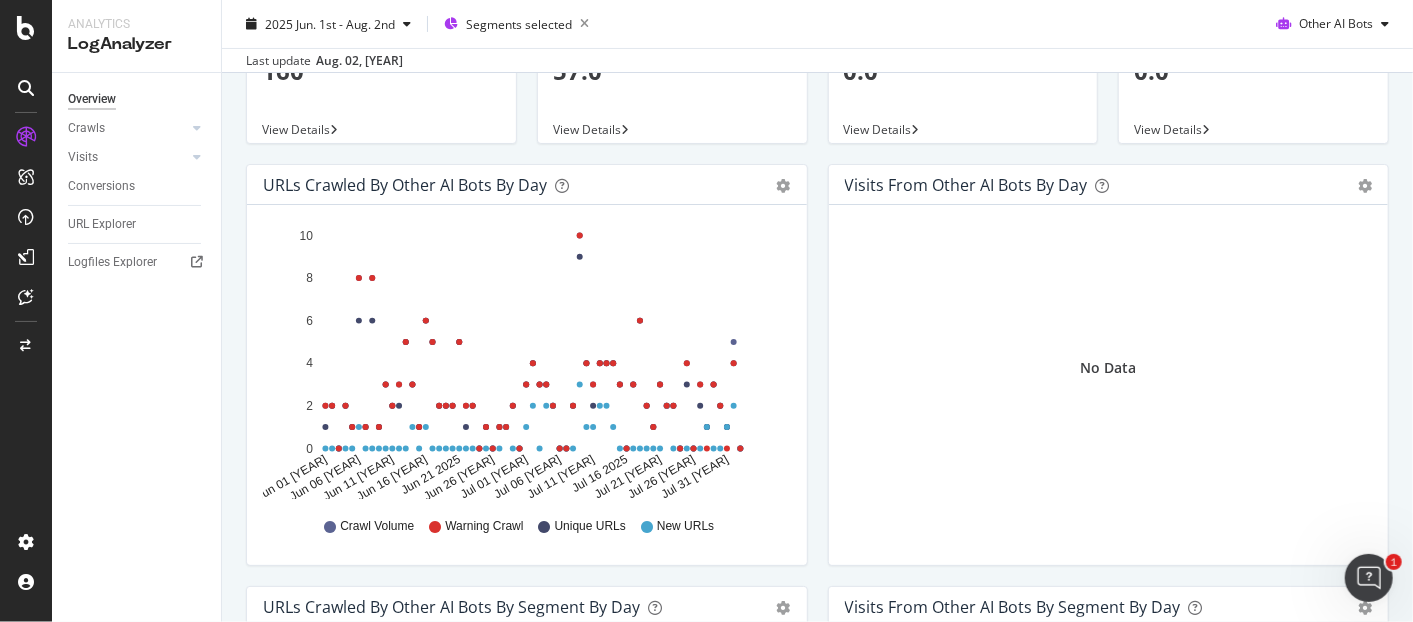 scroll, scrollTop: 0, scrollLeft: 0, axis: both 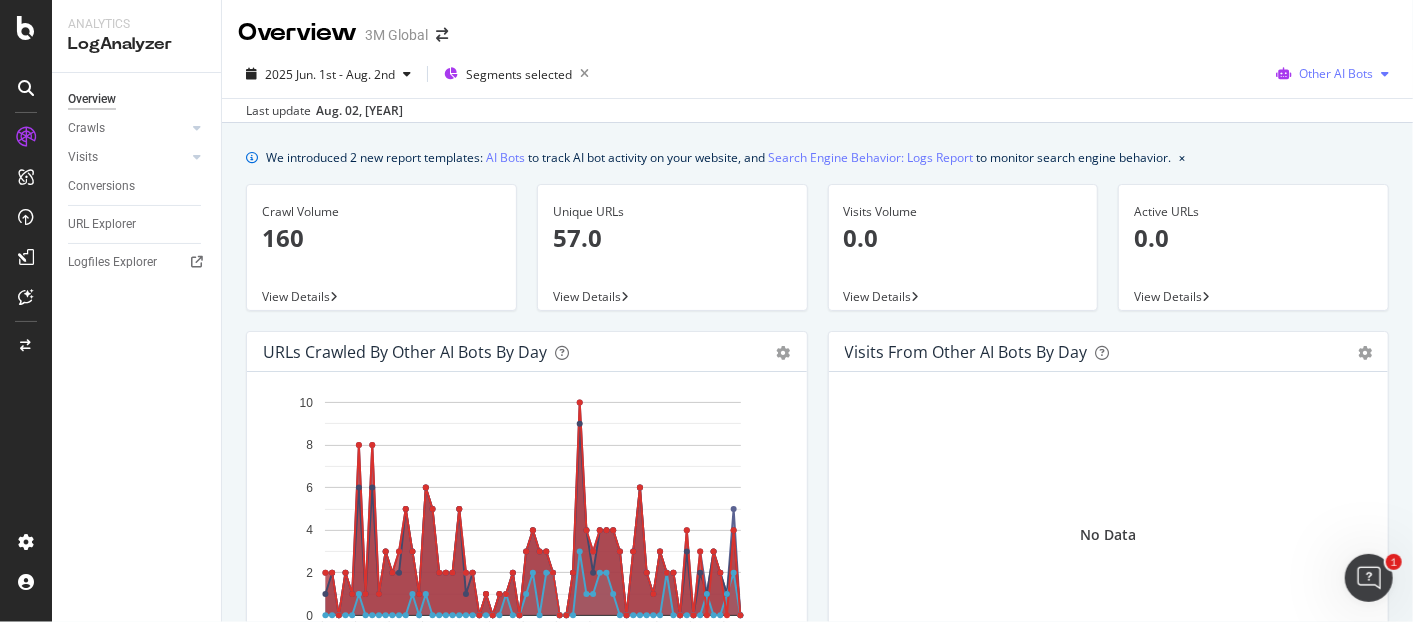 click at bounding box center (1385, 74) 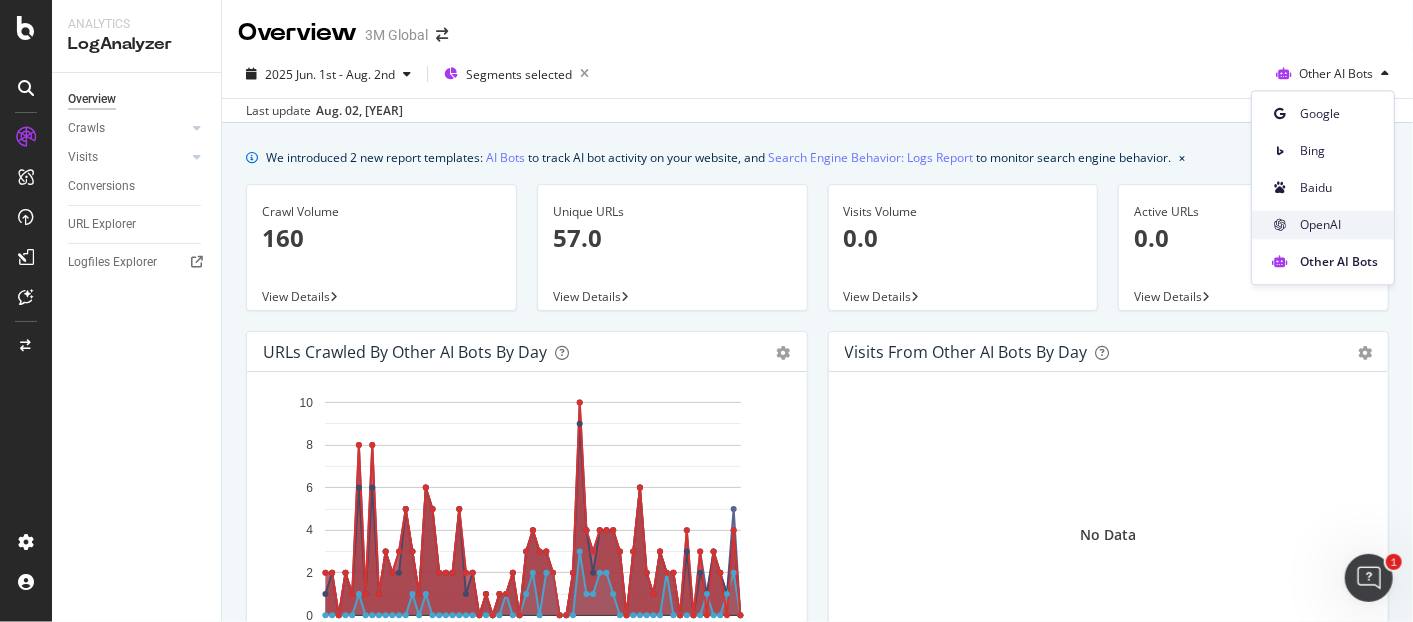 click on "OpenAI" at bounding box center (1339, 225) 